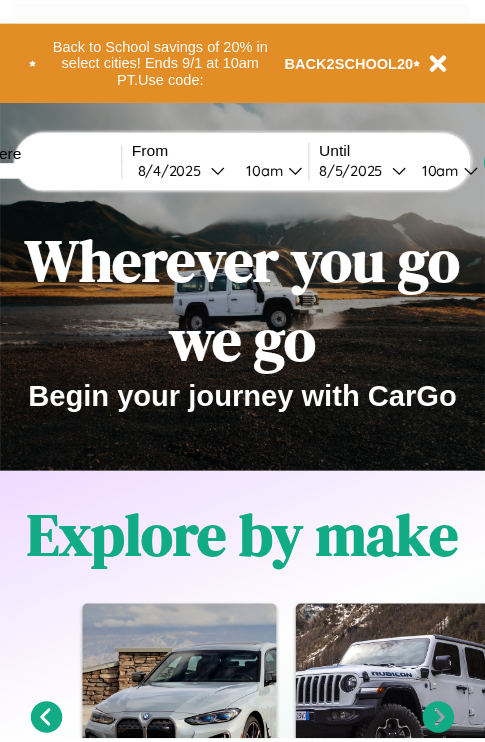scroll, scrollTop: 0, scrollLeft: 0, axis: both 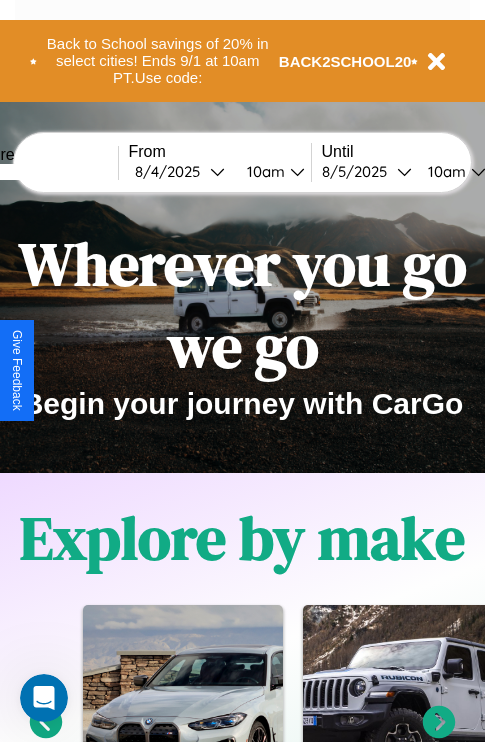 click at bounding box center [43, 172] 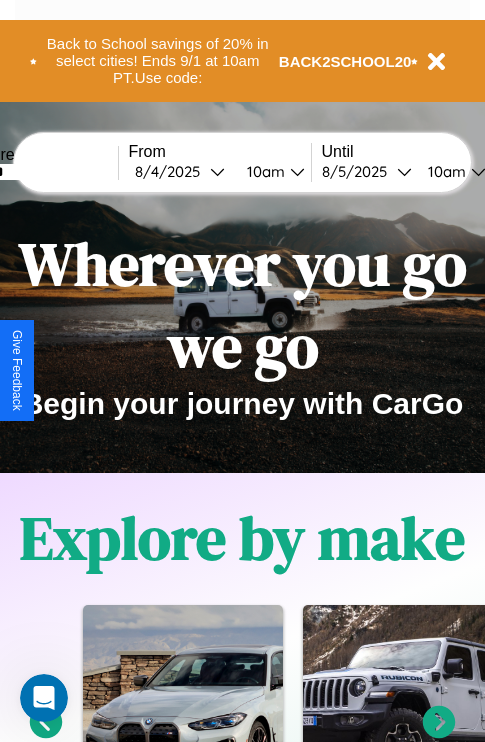 type on "******" 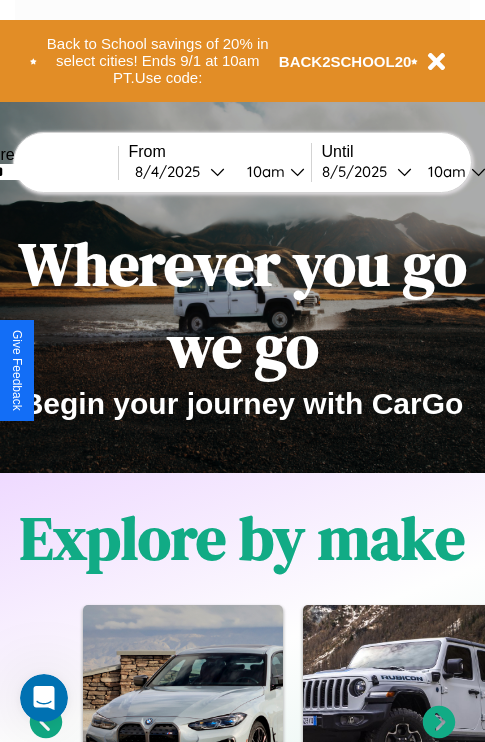 click on "8 / 4 / 2025" at bounding box center (172, 171) 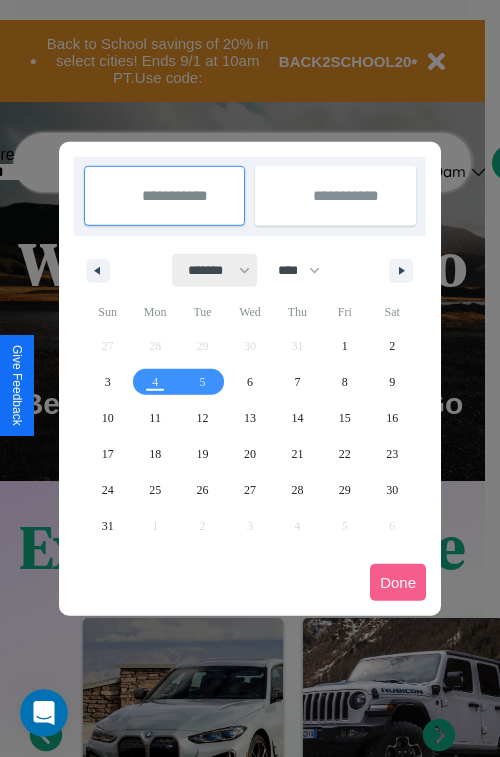click on "******* ******** ***** ***** *** **** **** ****** ********* ******* ******** ********" at bounding box center [215, 270] 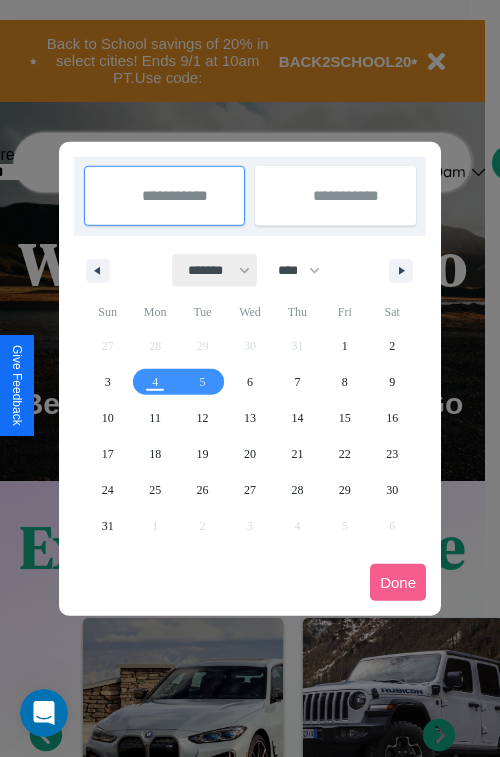 select on "*" 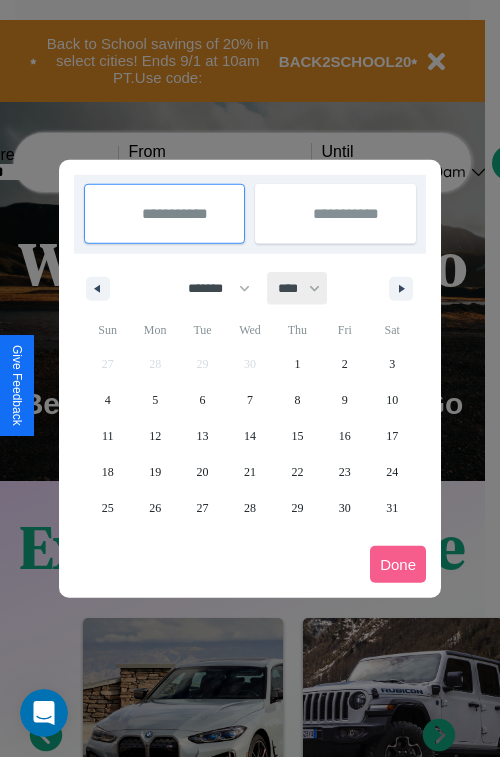 click on "**** **** **** **** **** **** **** **** **** **** **** **** **** **** **** **** **** **** **** **** **** **** **** **** **** **** **** **** **** **** **** **** **** **** **** **** **** **** **** **** **** **** **** **** **** **** **** **** **** **** **** **** **** **** **** **** **** **** **** **** **** **** **** **** **** **** **** **** **** **** **** **** **** **** **** **** **** **** **** **** **** **** **** **** **** **** **** **** **** **** **** **** **** **** **** **** **** **** **** **** **** **** **** **** **** **** **** **** **** **** **** **** **** **** **** **** **** **** **** **** ****" at bounding box center [298, 288] 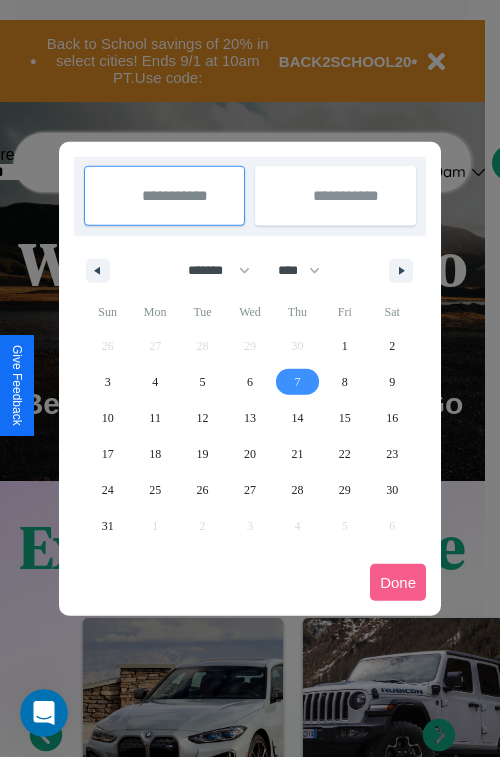 click on "7" at bounding box center (297, 382) 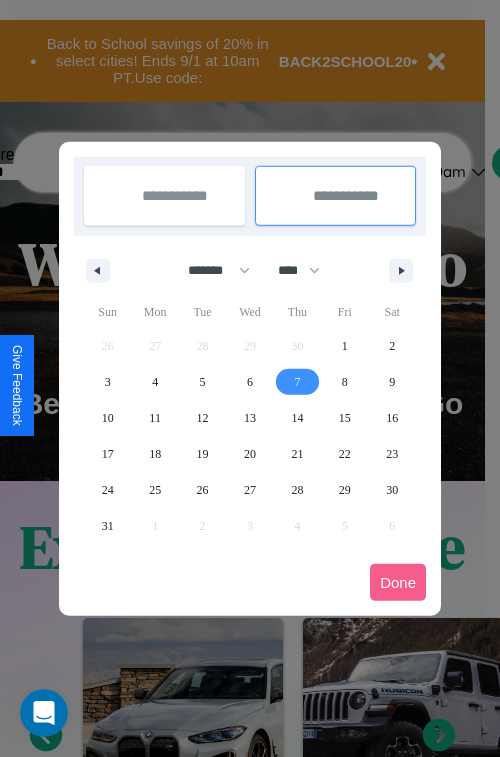 type on "**********" 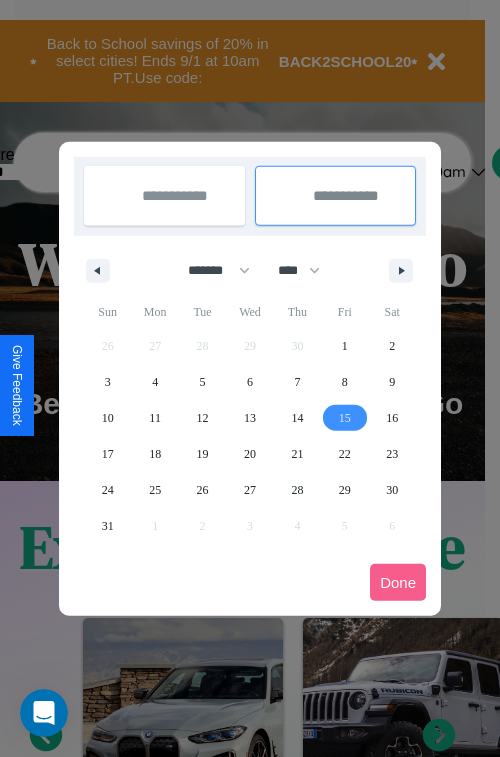 click on "15" at bounding box center [345, 418] 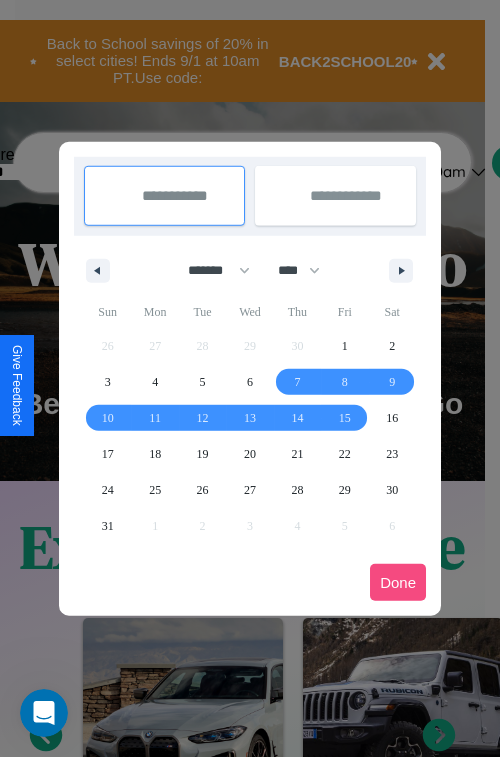 click on "Done" at bounding box center [398, 582] 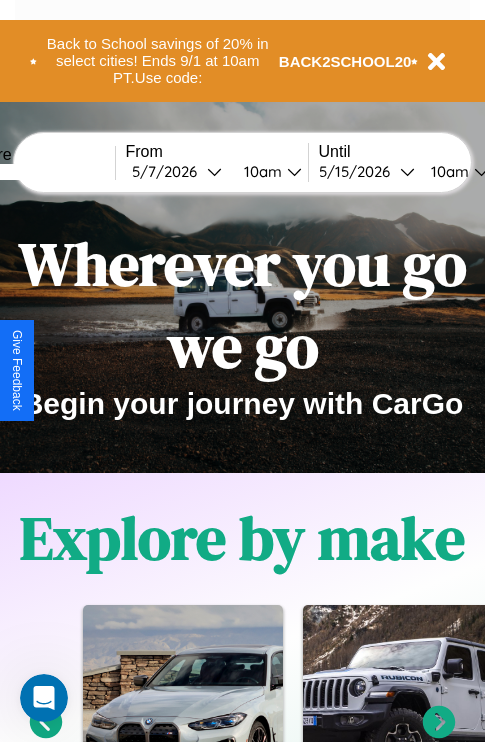 scroll, scrollTop: 0, scrollLeft: 71, axis: horizontal 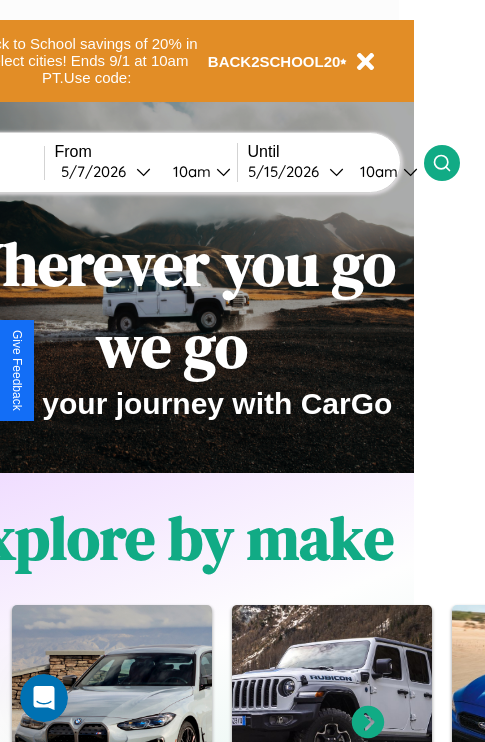 click 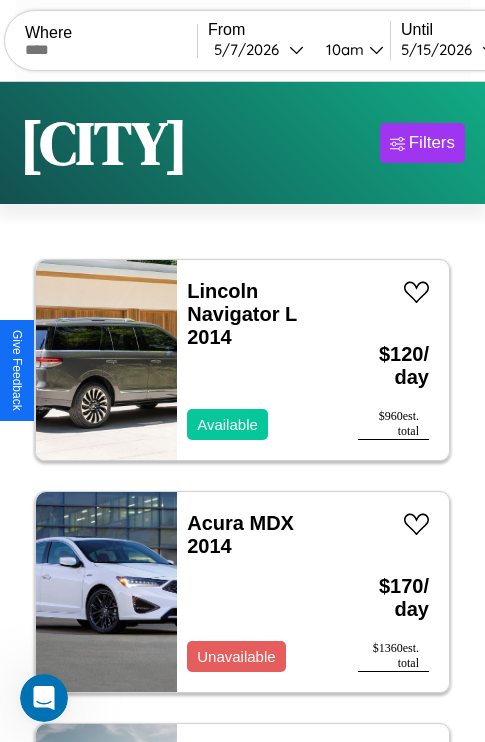 scroll, scrollTop: 95, scrollLeft: 0, axis: vertical 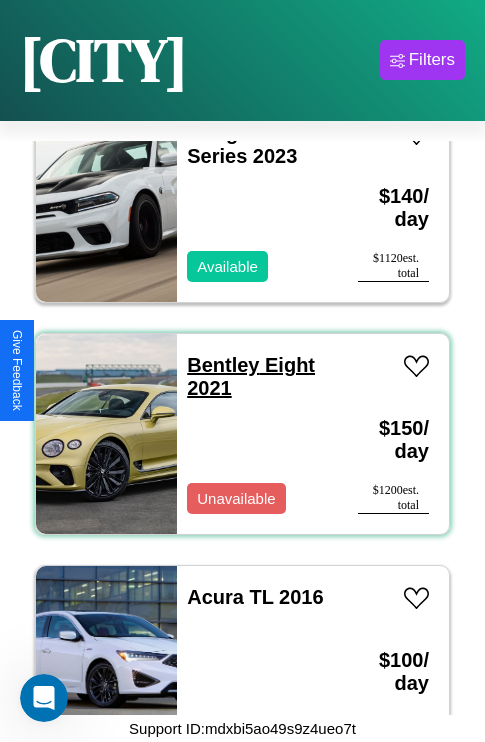 click on "Bentley   Eight   2021" at bounding box center [251, 376] 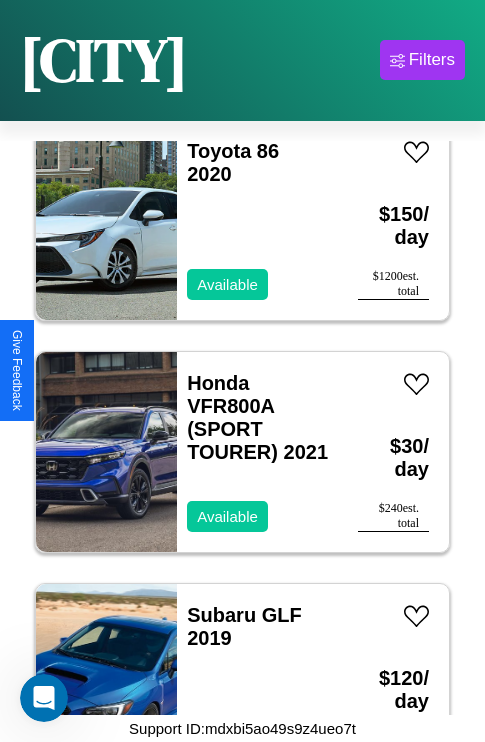 scroll, scrollTop: 26987, scrollLeft: 0, axis: vertical 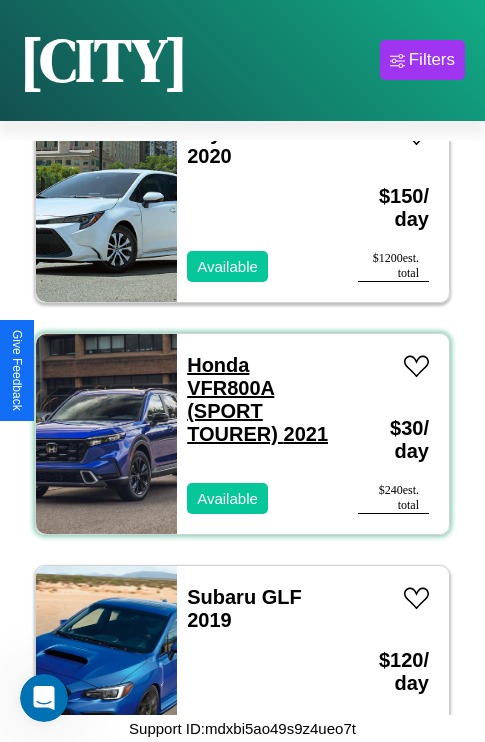 click on "Honda   VFR800A (SPORT TOURER)   2021" at bounding box center (257, 399) 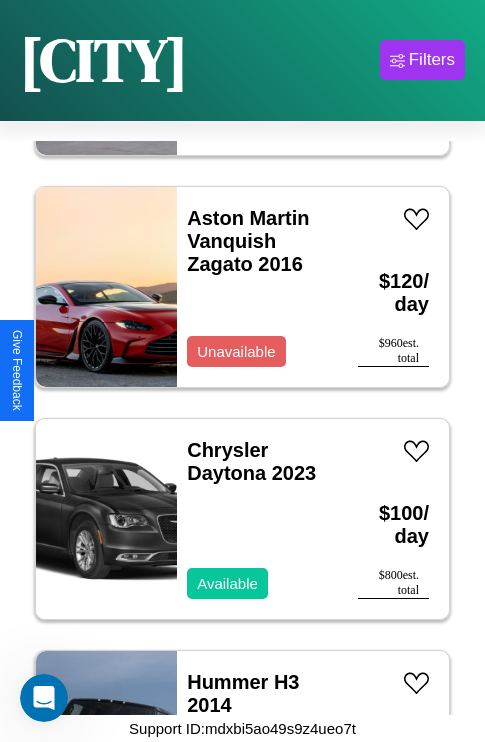scroll, scrollTop: 3323, scrollLeft: 0, axis: vertical 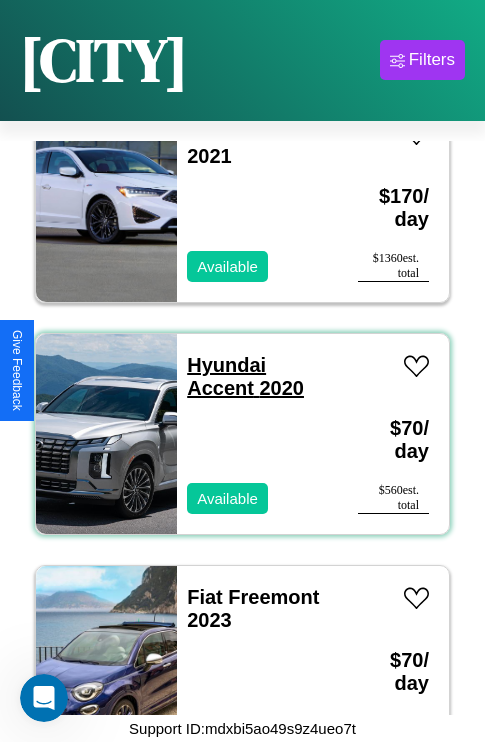 click on "Hyundai   Accent   2020" at bounding box center (245, 376) 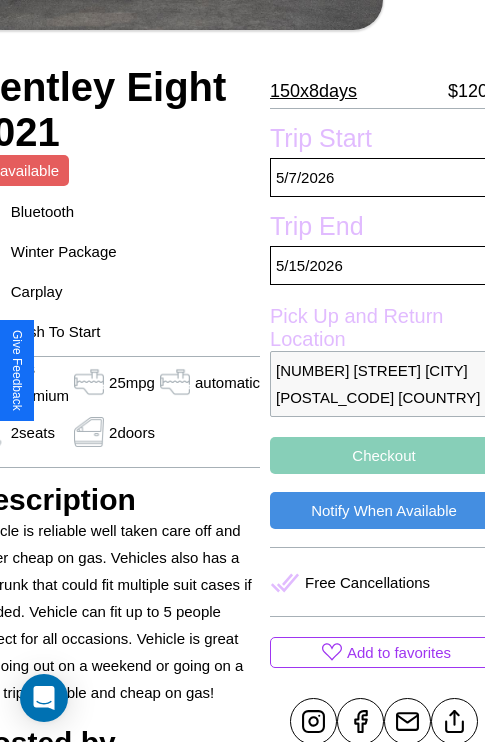 scroll, scrollTop: 307, scrollLeft: 107, axis: both 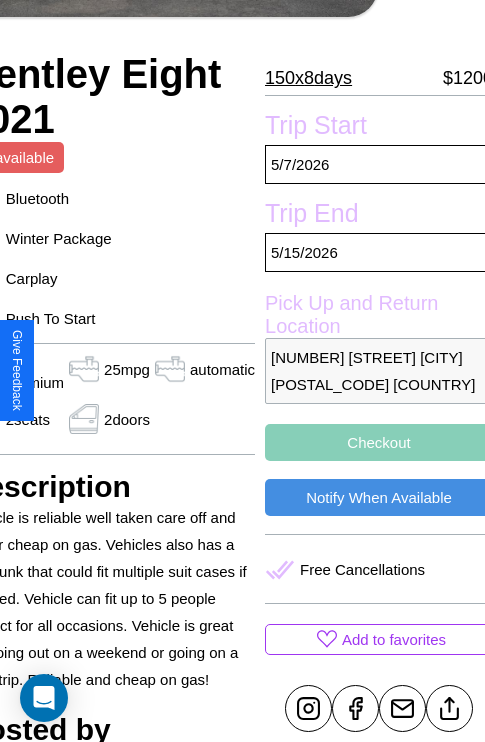 click on "6678 Sunset Boulevard  Vienna  64398 Austria" at bounding box center [379, 371] 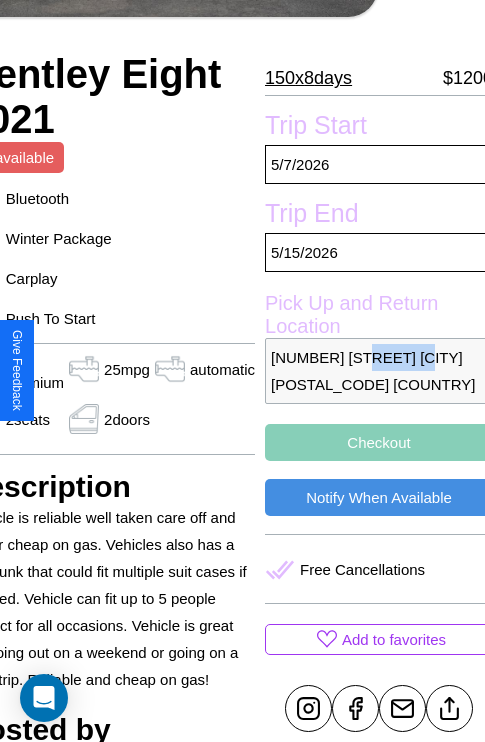 click on "6678 Sunset Boulevard  Vienna  64398 Austria" at bounding box center [379, 371] 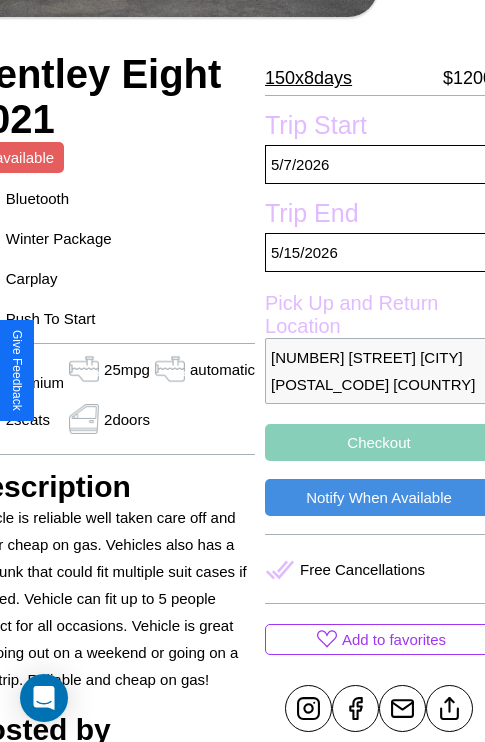 click on "6678 Sunset Boulevard  Vienna  64398 Austria" at bounding box center [379, 371] 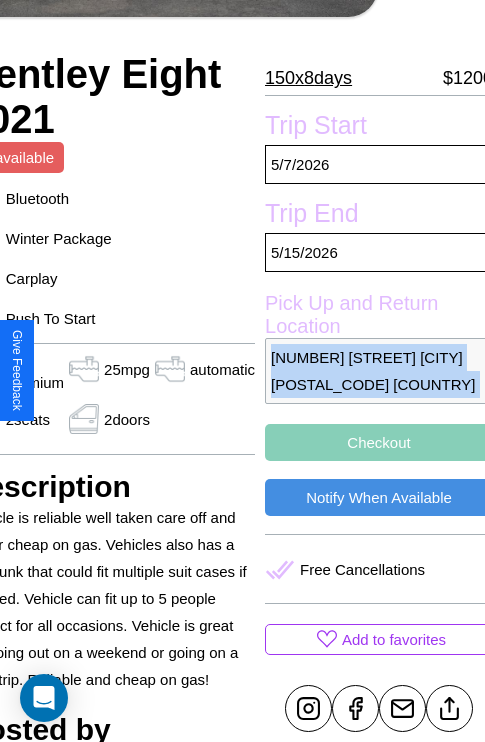 click on "6678 Sunset Boulevard  Vienna  64398 Austria" at bounding box center [379, 371] 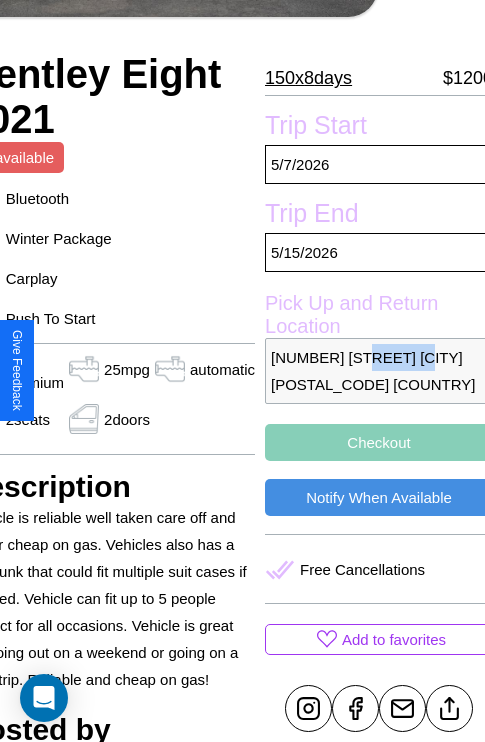 click on "6678 Sunset Boulevard  Vienna  64398 Austria" at bounding box center (379, 371) 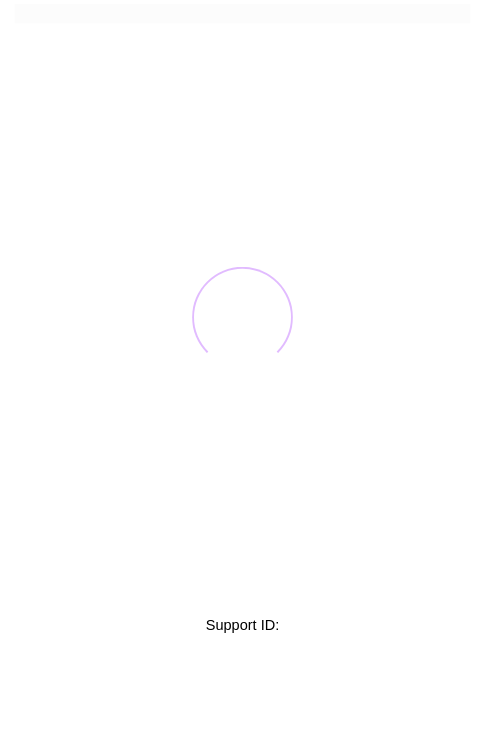 scroll, scrollTop: 0, scrollLeft: 0, axis: both 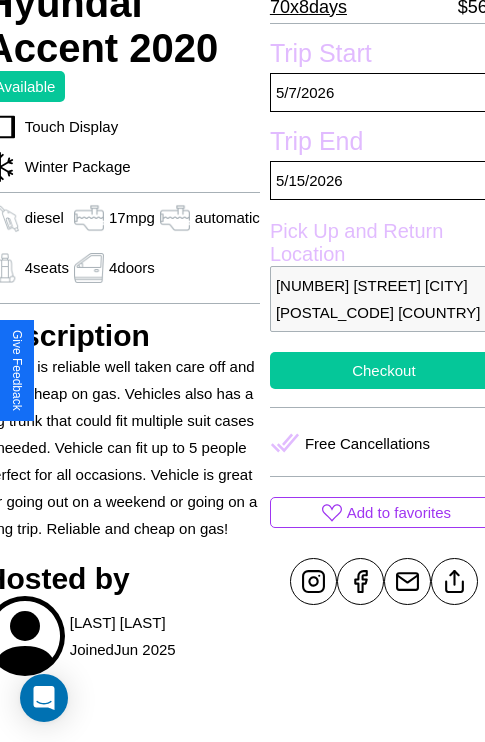 click on "Checkout" at bounding box center [384, 370] 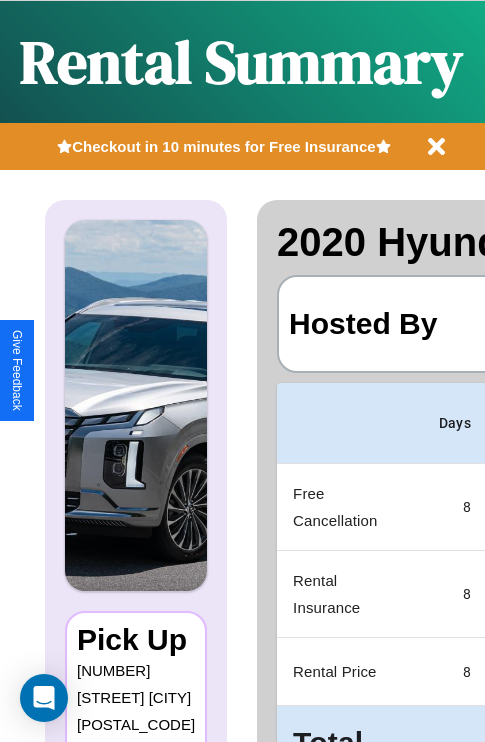 scroll, scrollTop: 0, scrollLeft: 378, axis: horizontal 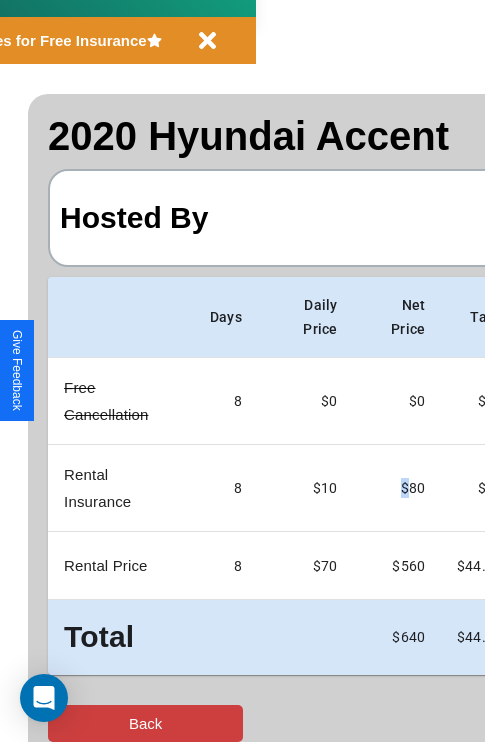 click on "Back" at bounding box center (145, 723) 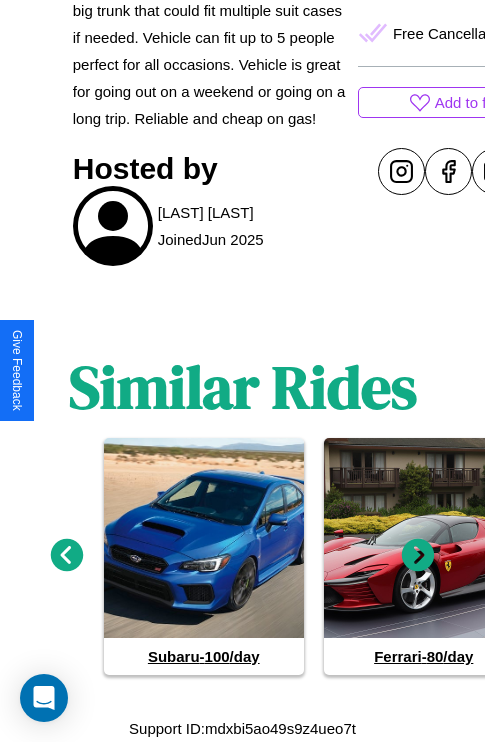 scroll, scrollTop: 898, scrollLeft: 0, axis: vertical 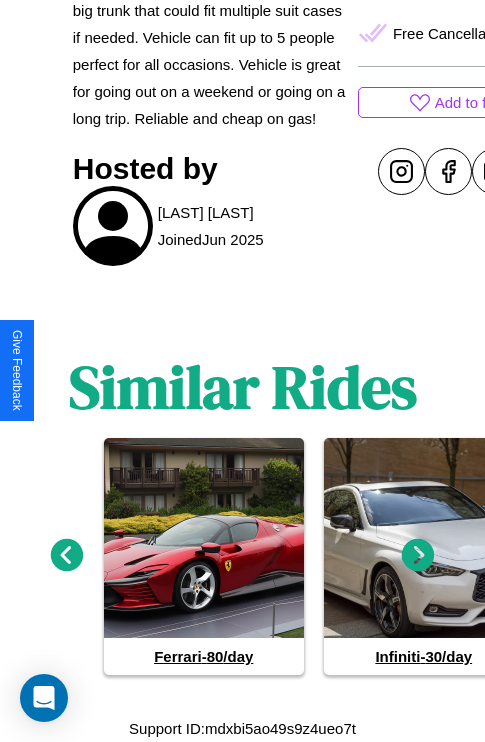 click 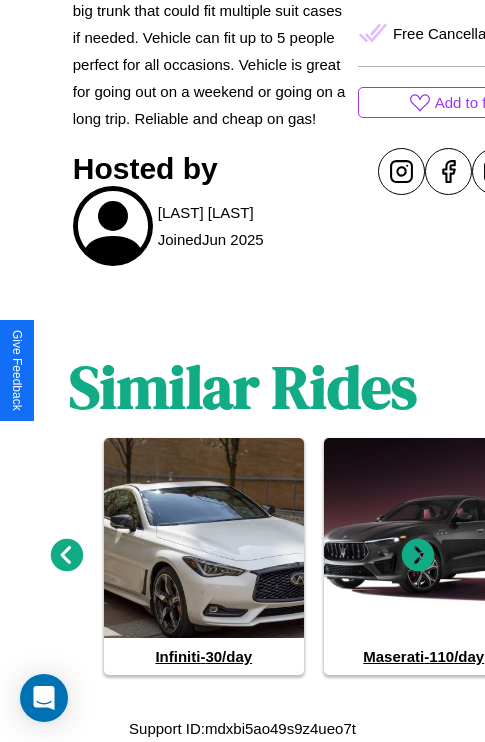 click 